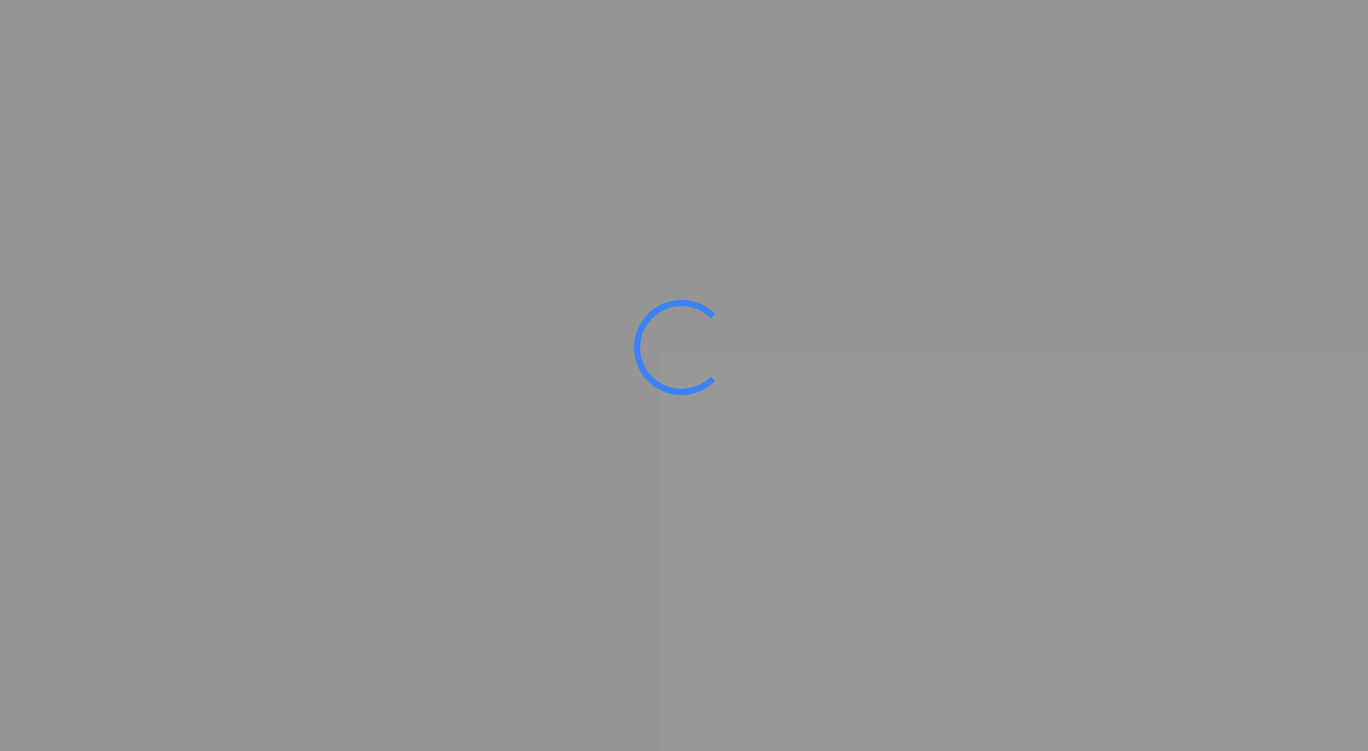 scroll, scrollTop: 0, scrollLeft: 0, axis: both 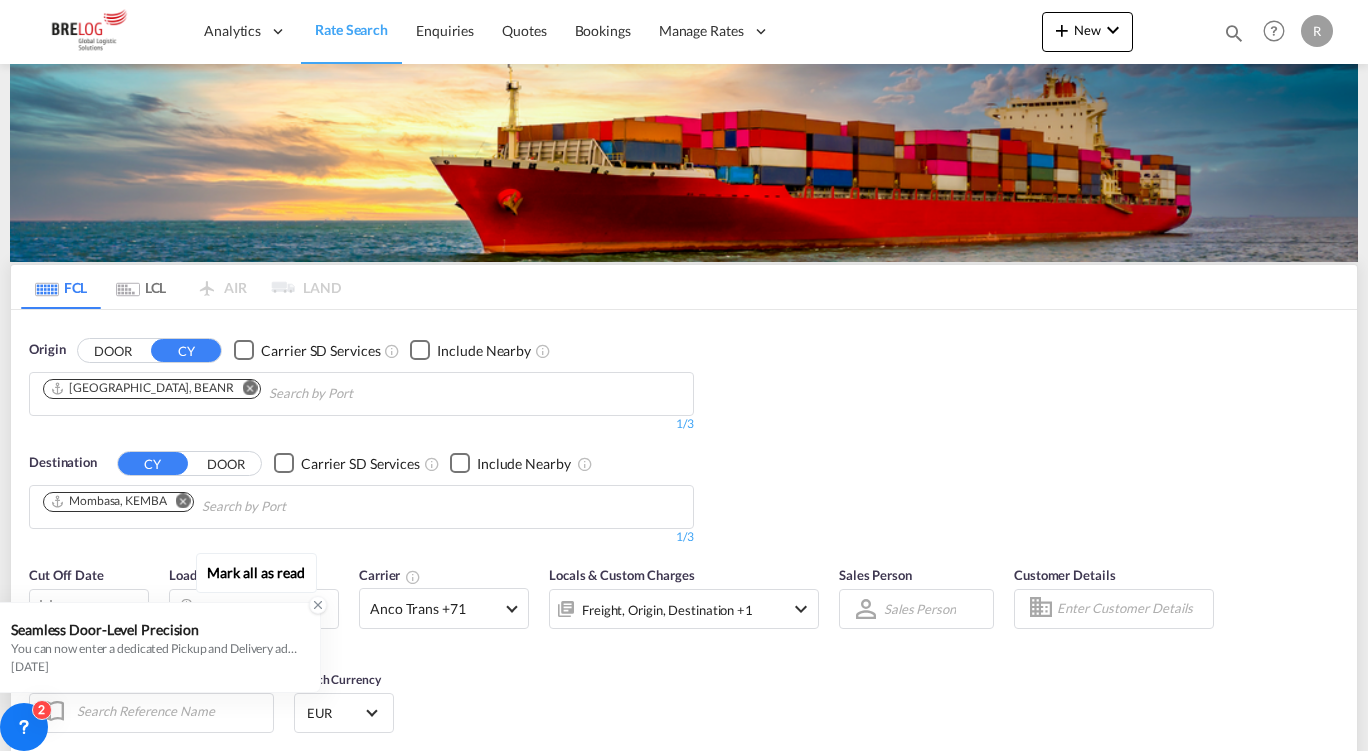 click 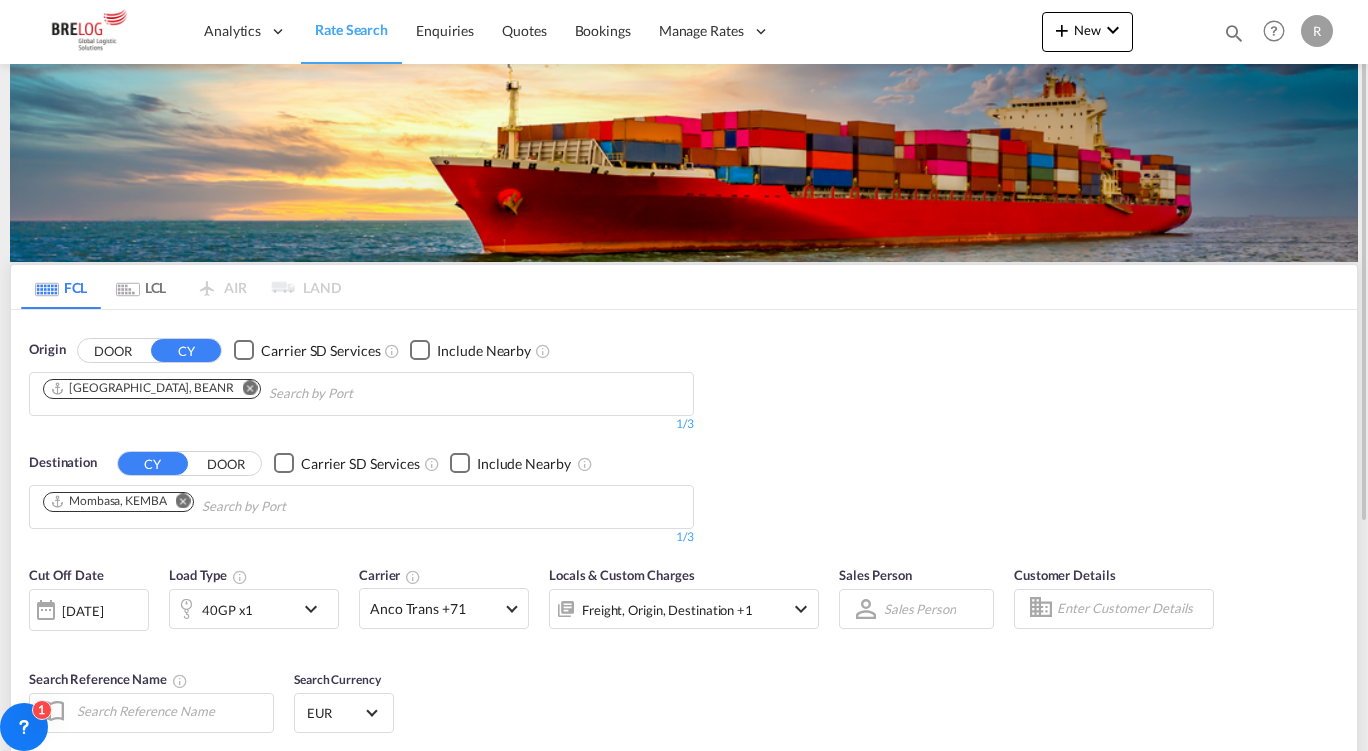 click at bounding box center (245, 390) 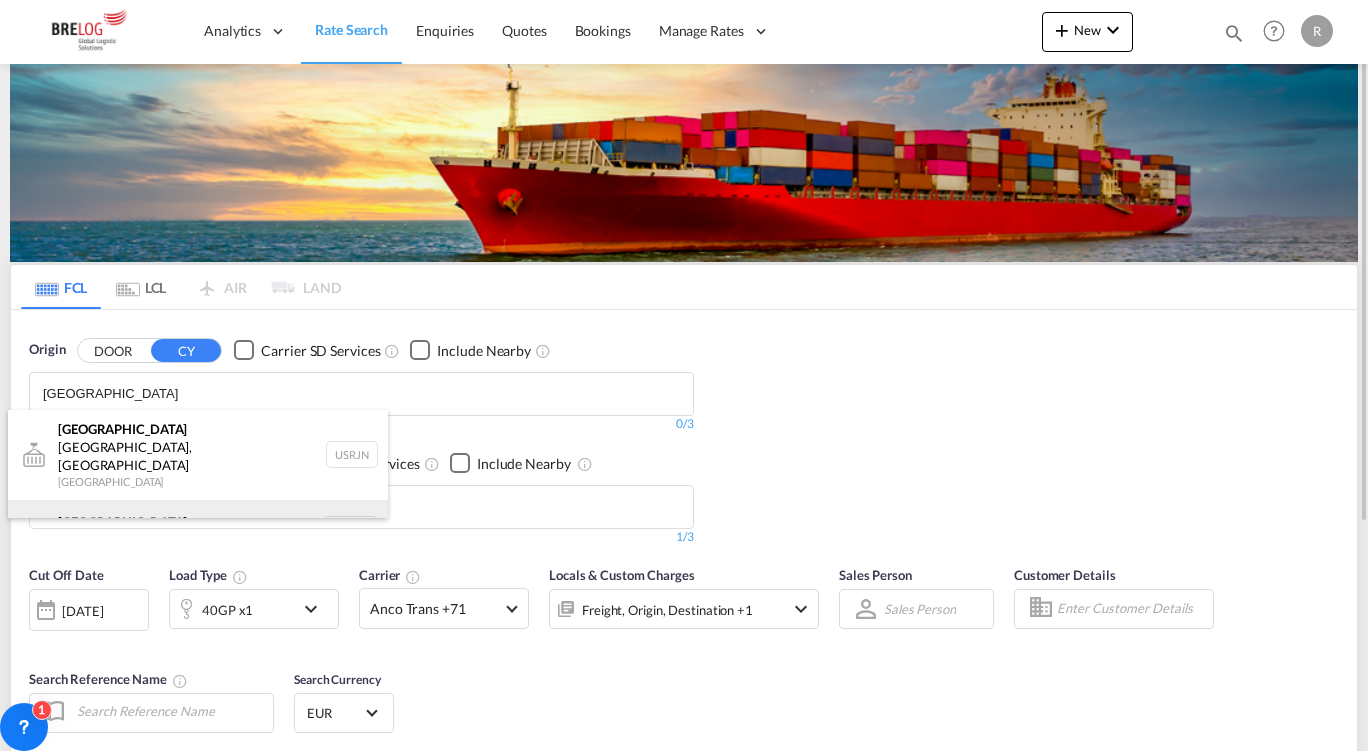 type on "[GEOGRAPHIC_DATA]" 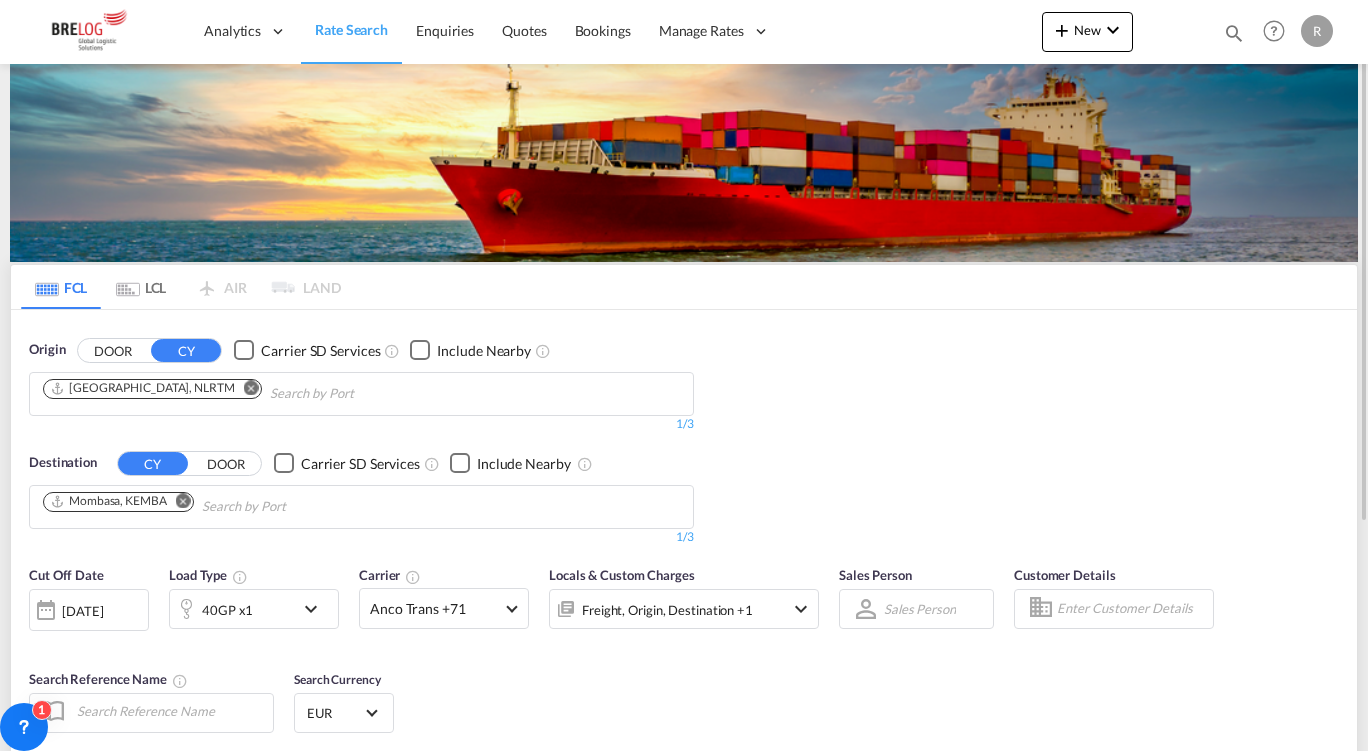 click at bounding box center [183, 500] 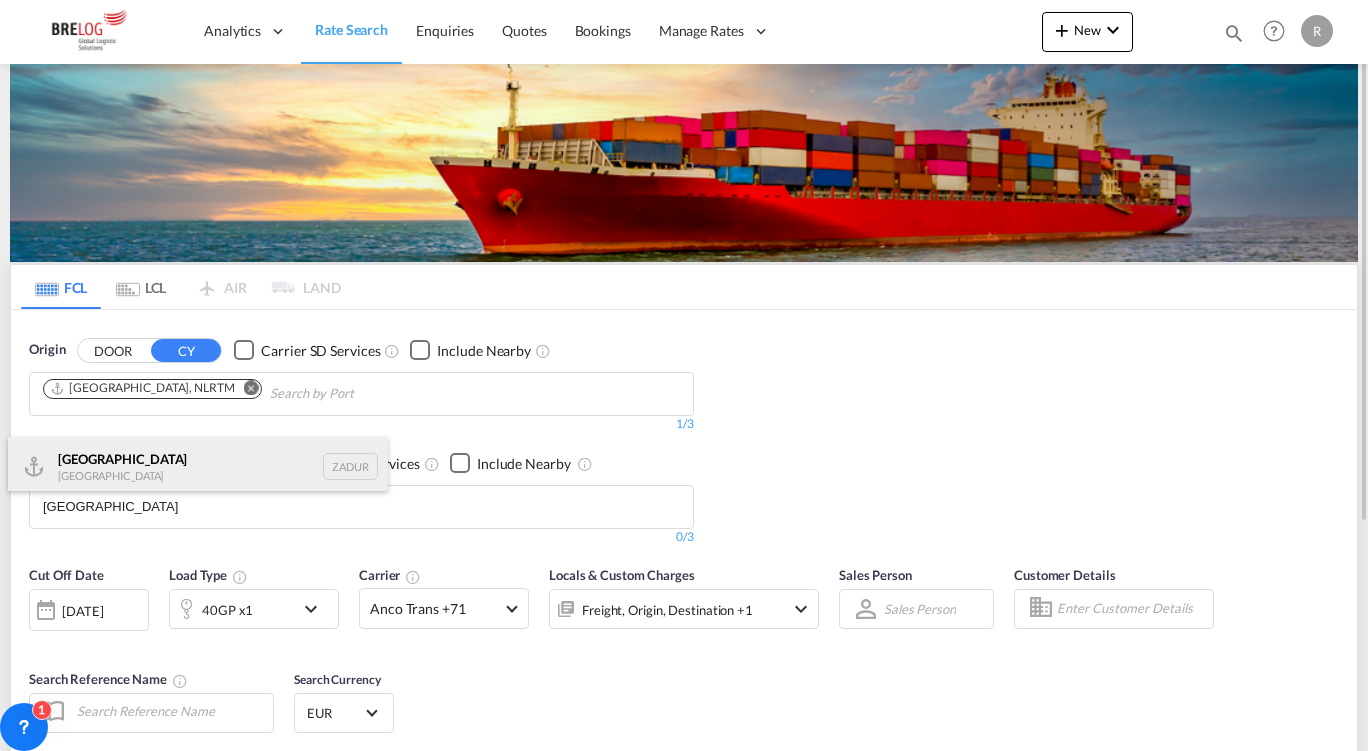 type on "[GEOGRAPHIC_DATA]" 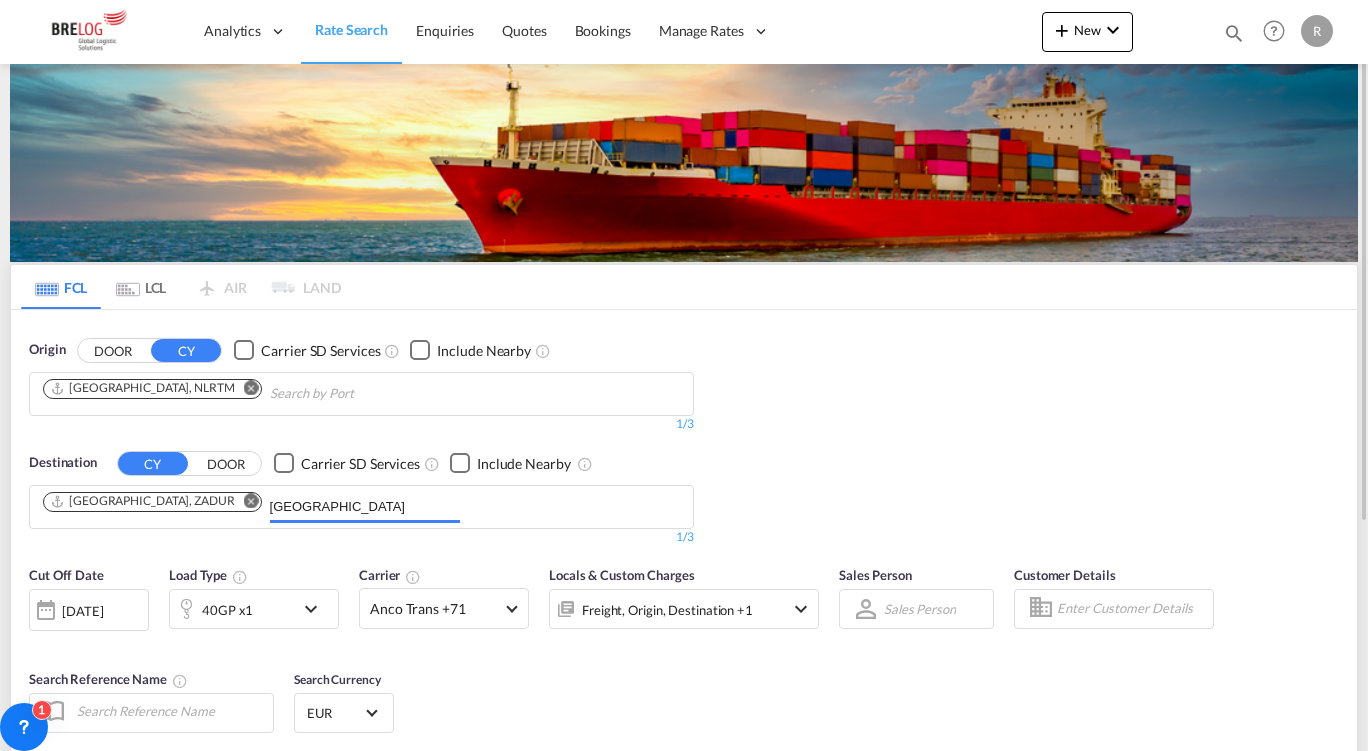 type 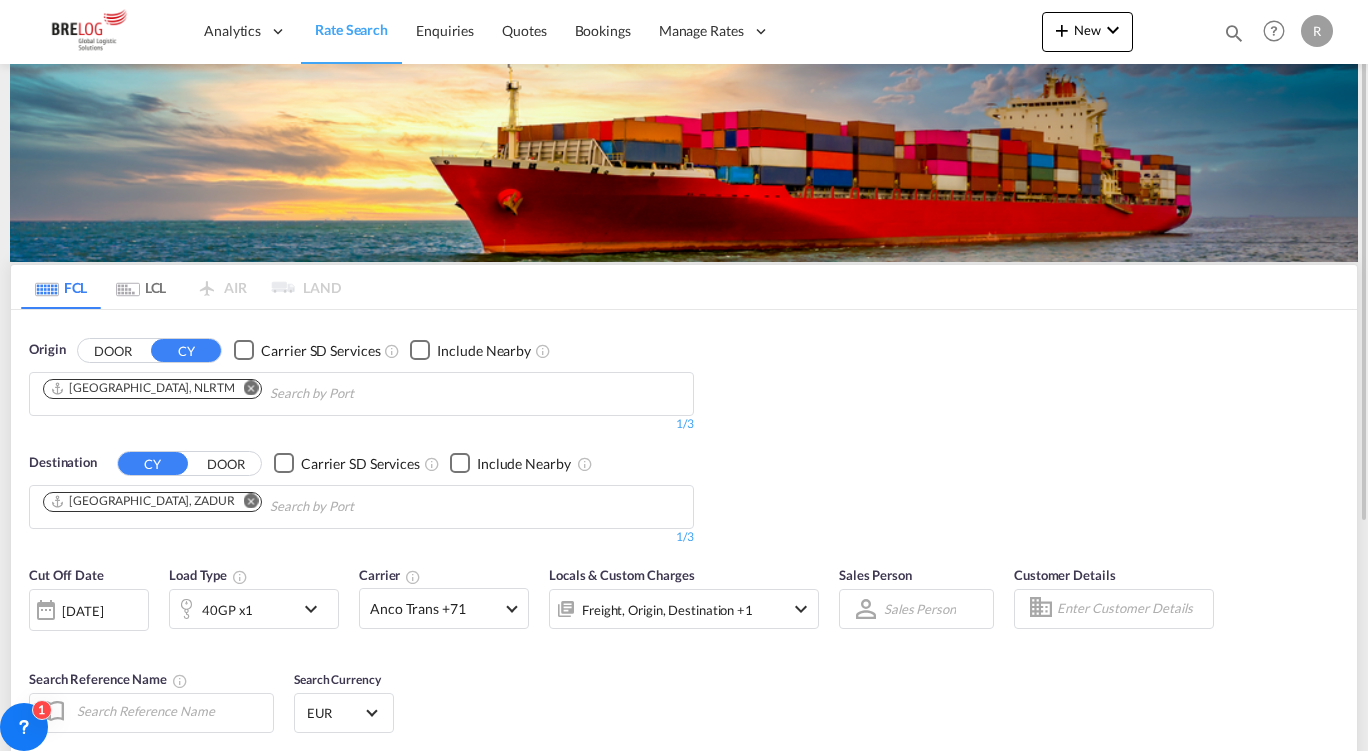 click on "40GP x1" at bounding box center [232, 609] 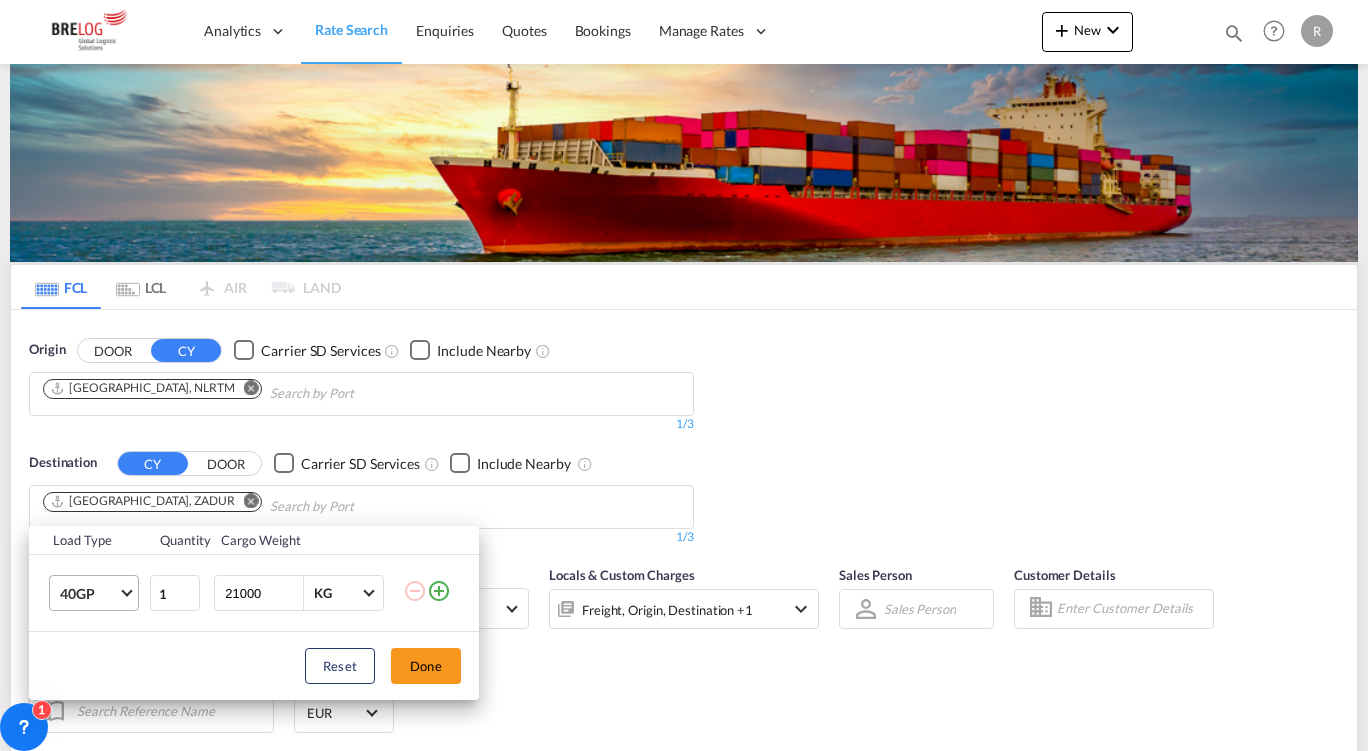 click on "40GP" at bounding box center (89, 594) 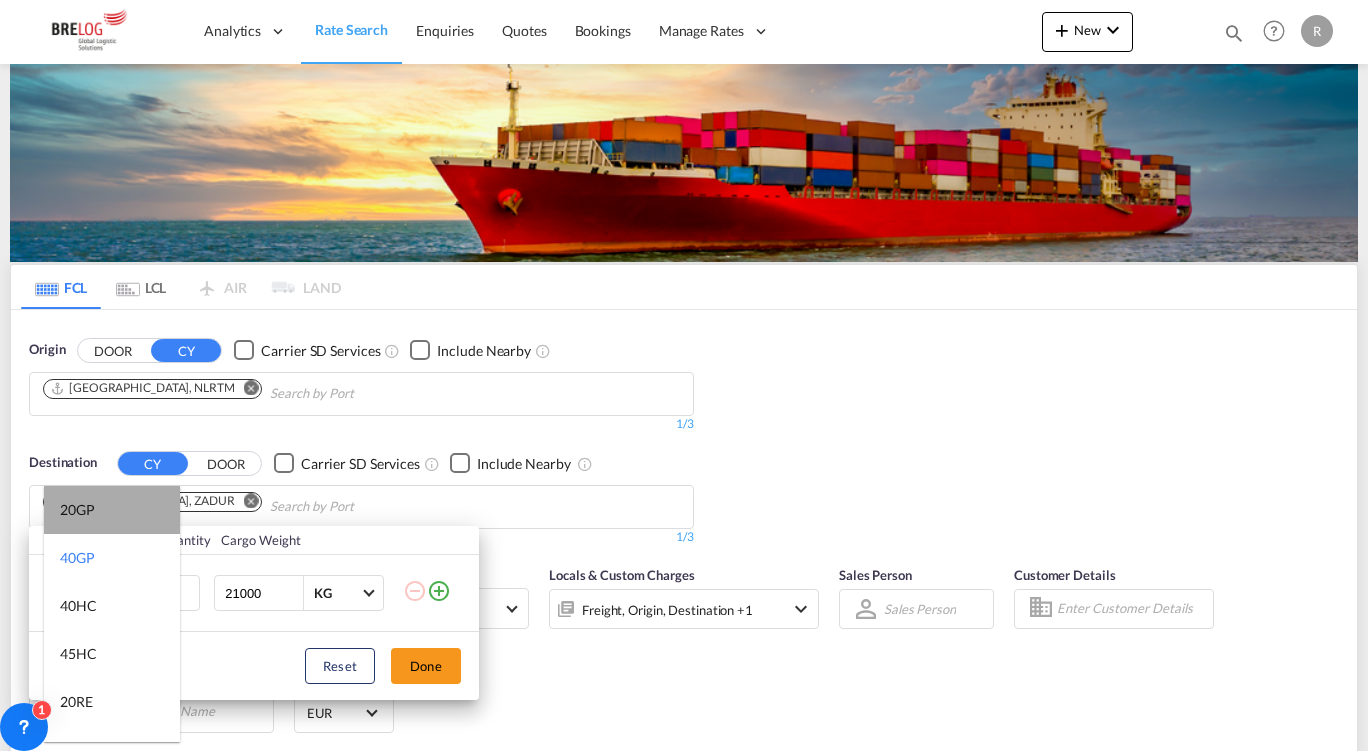 click on "20GP" at bounding box center [112, 510] 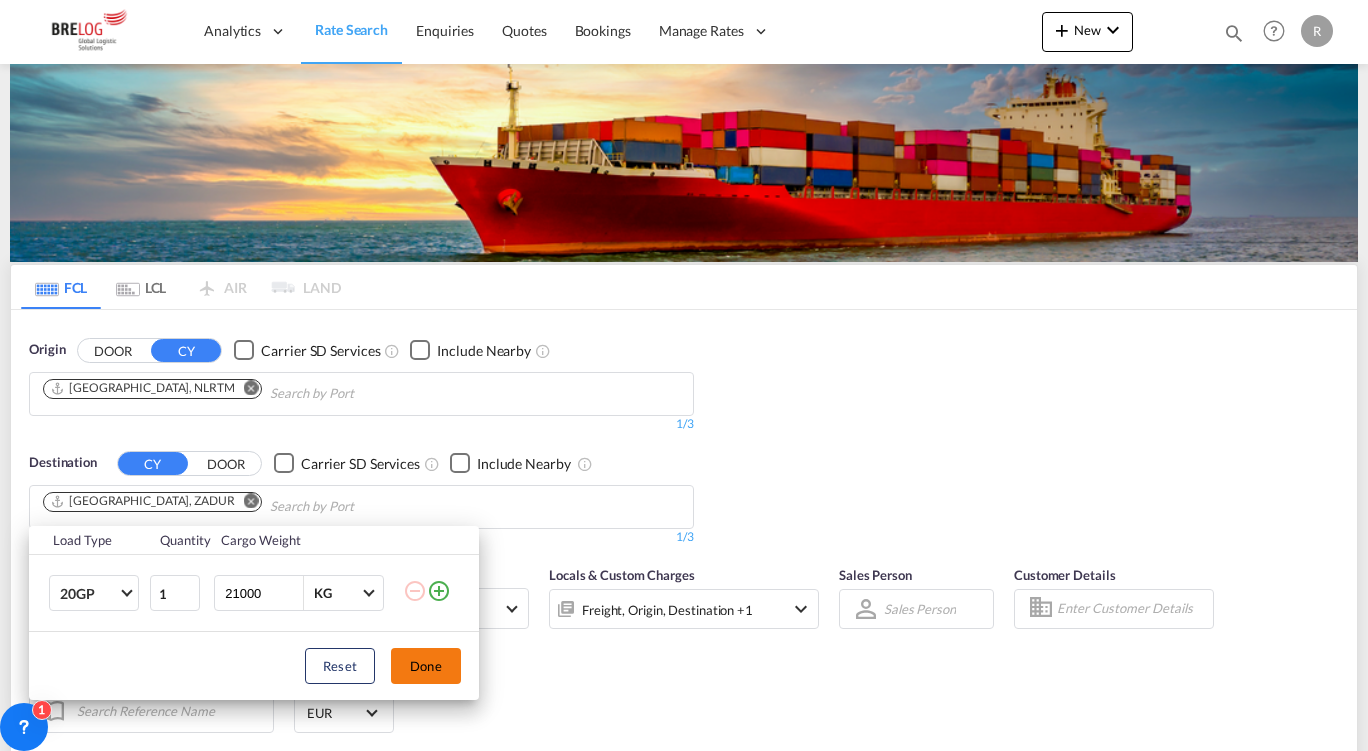 click on "Done" at bounding box center (426, 666) 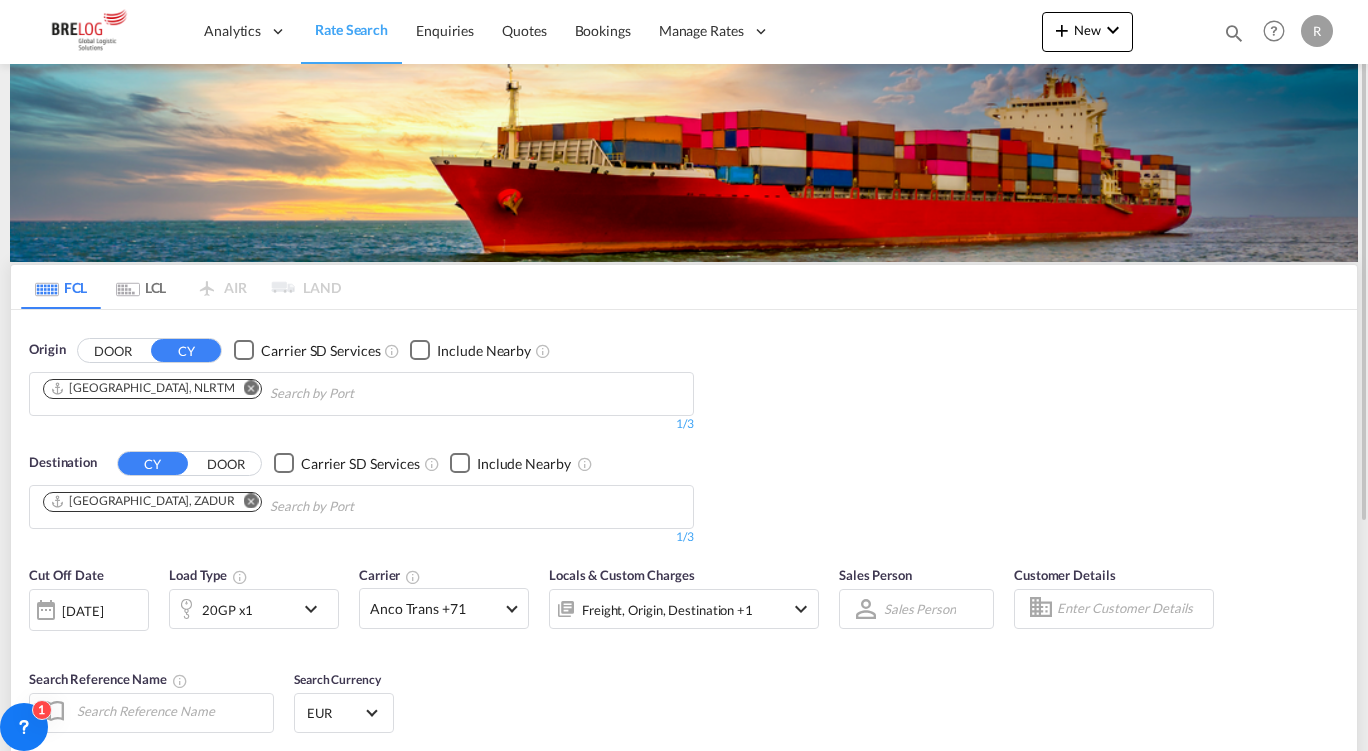 scroll, scrollTop: 200, scrollLeft: 0, axis: vertical 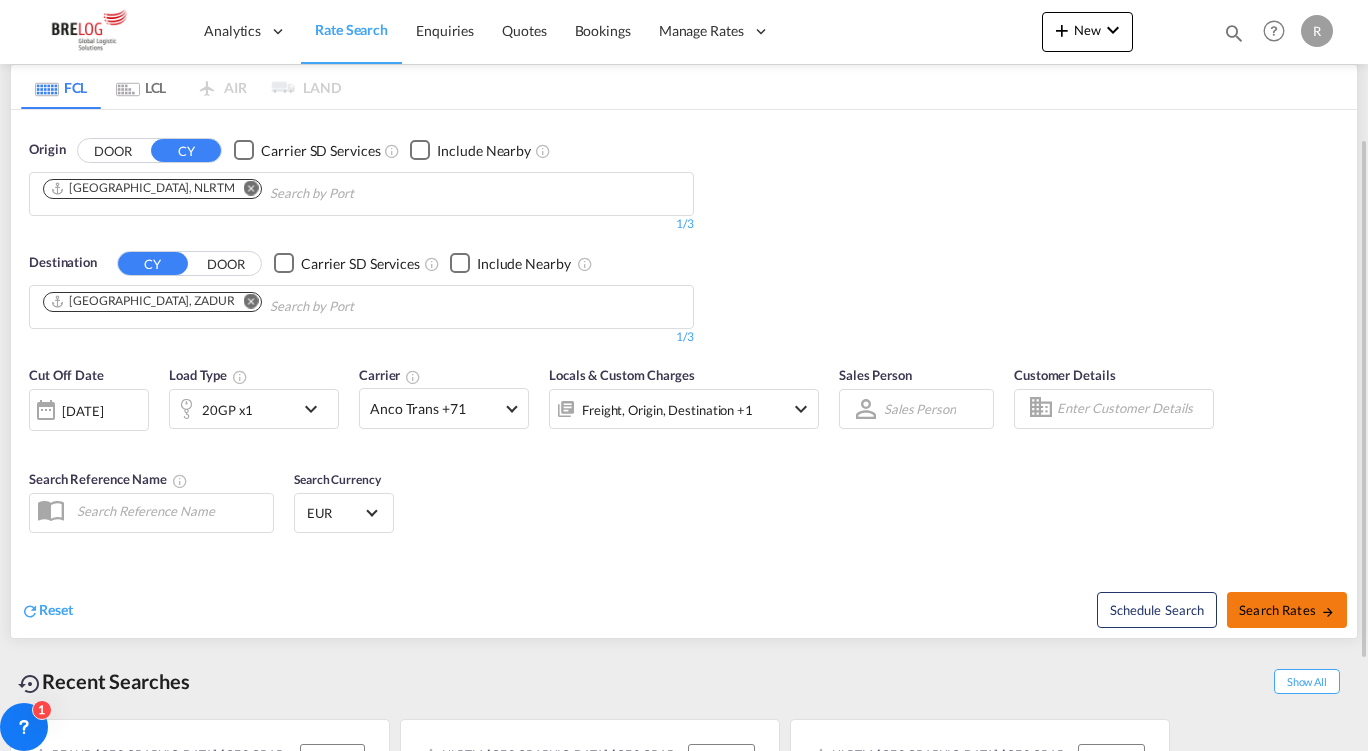 click on "Search Rates" at bounding box center (1287, 610) 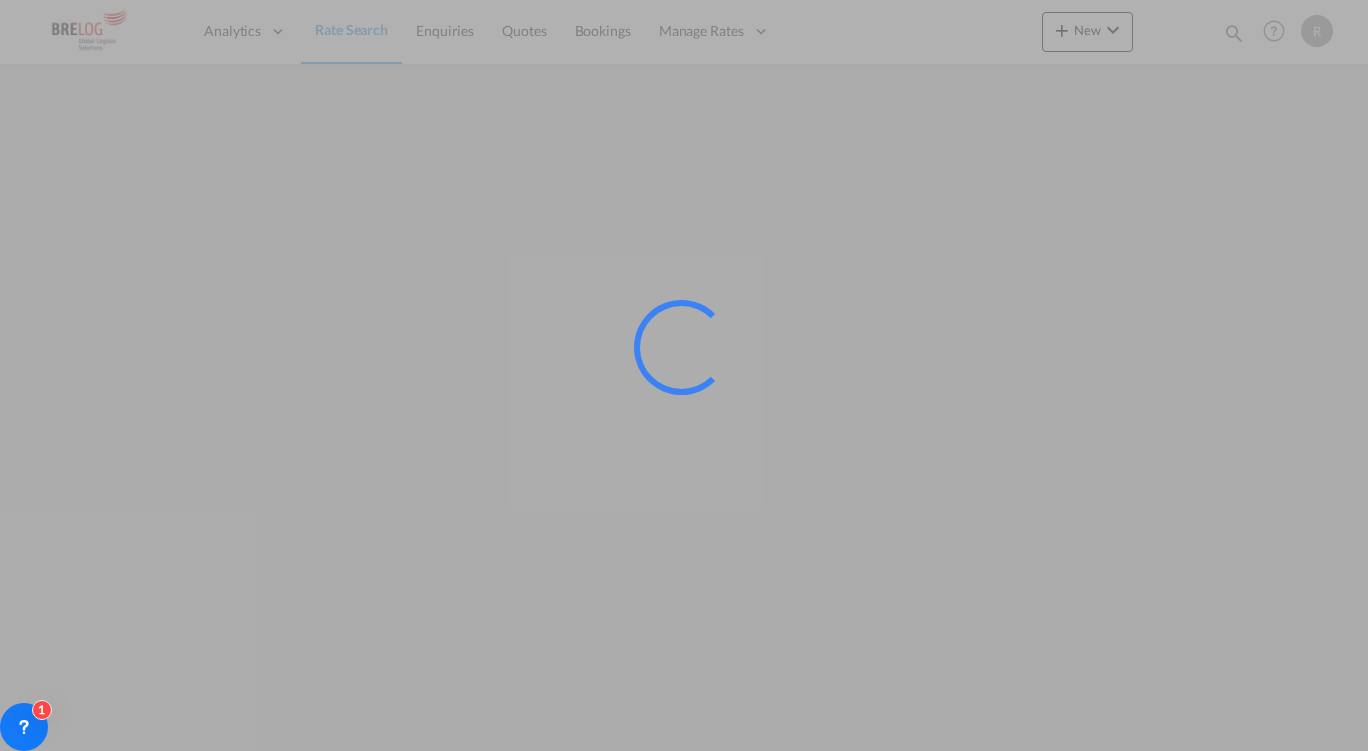 scroll, scrollTop: 0, scrollLeft: 0, axis: both 